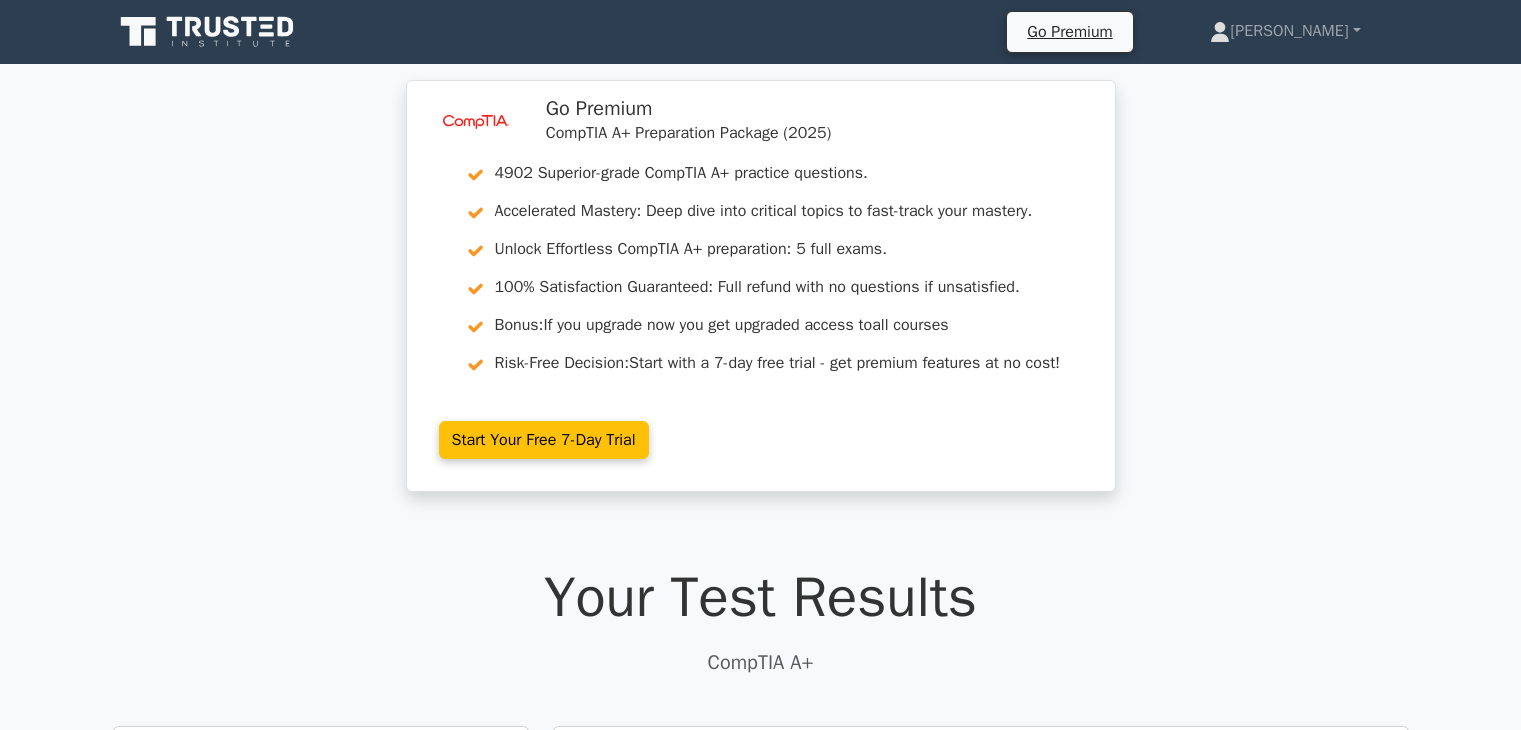 scroll, scrollTop: 3414, scrollLeft: 0, axis: vertical 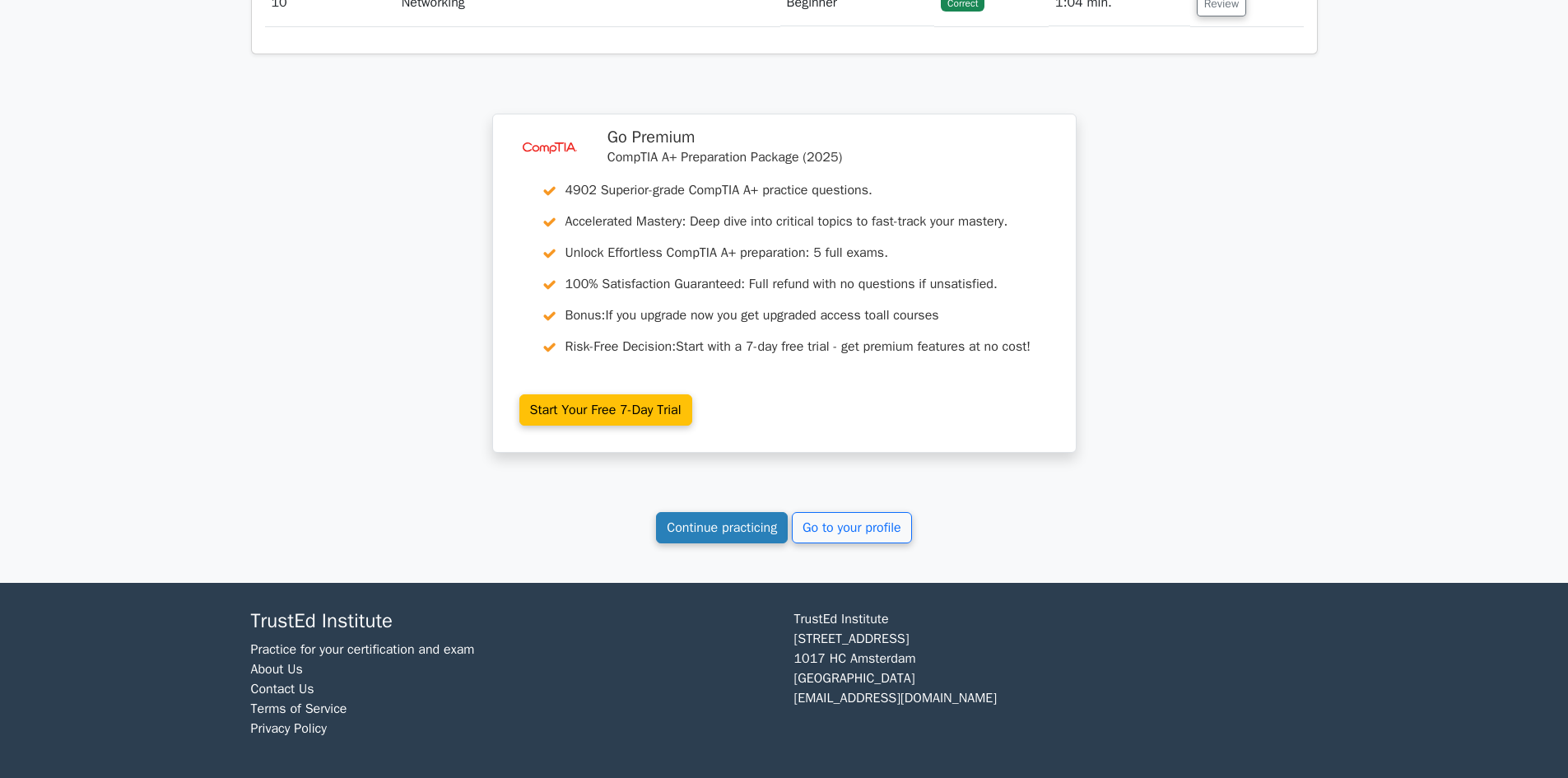 click on "Continue practicing" at bounding box center (722, 528) 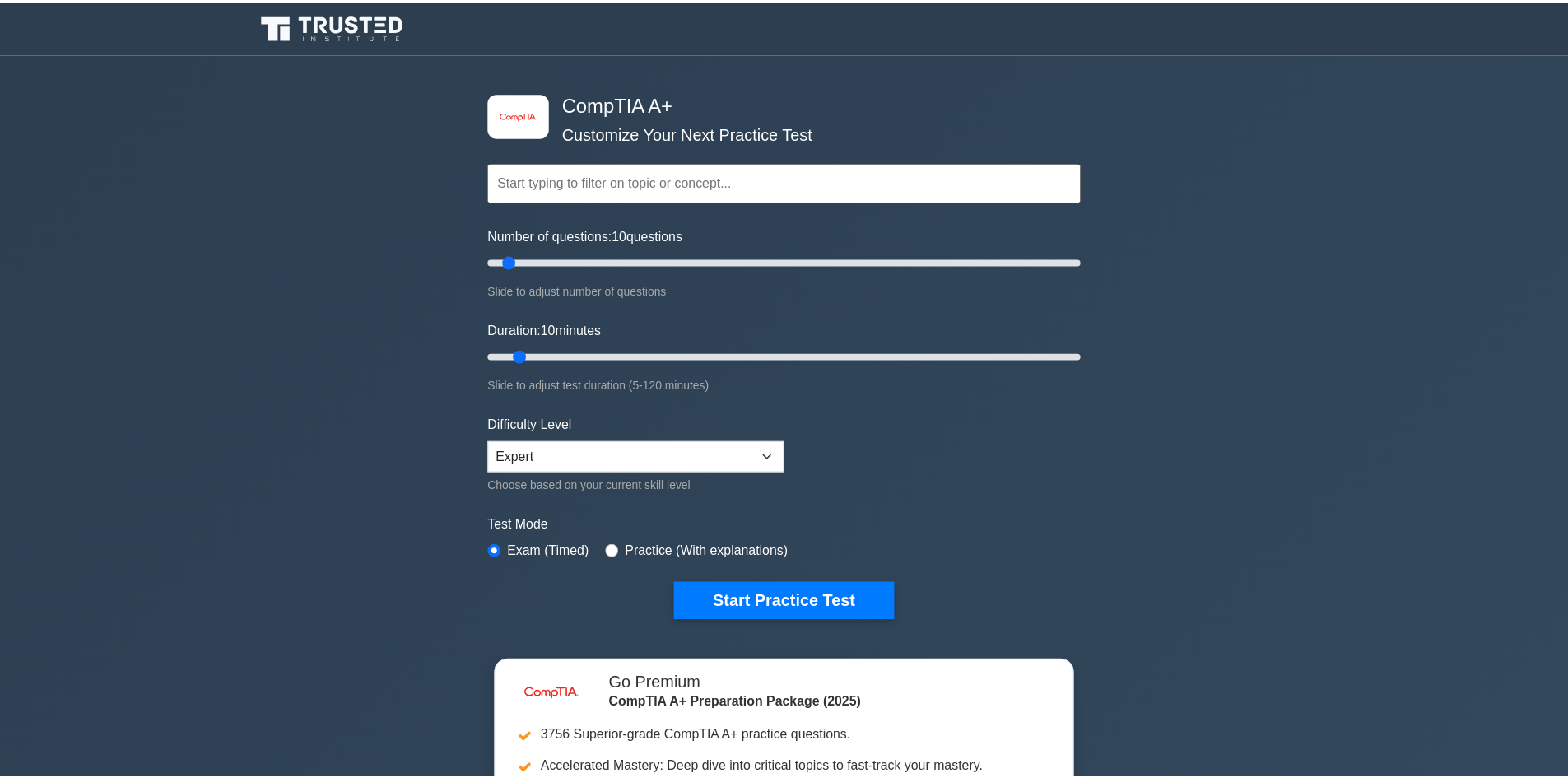 scroll, scrollTop: 0, scrollLeft: 0, axis: both 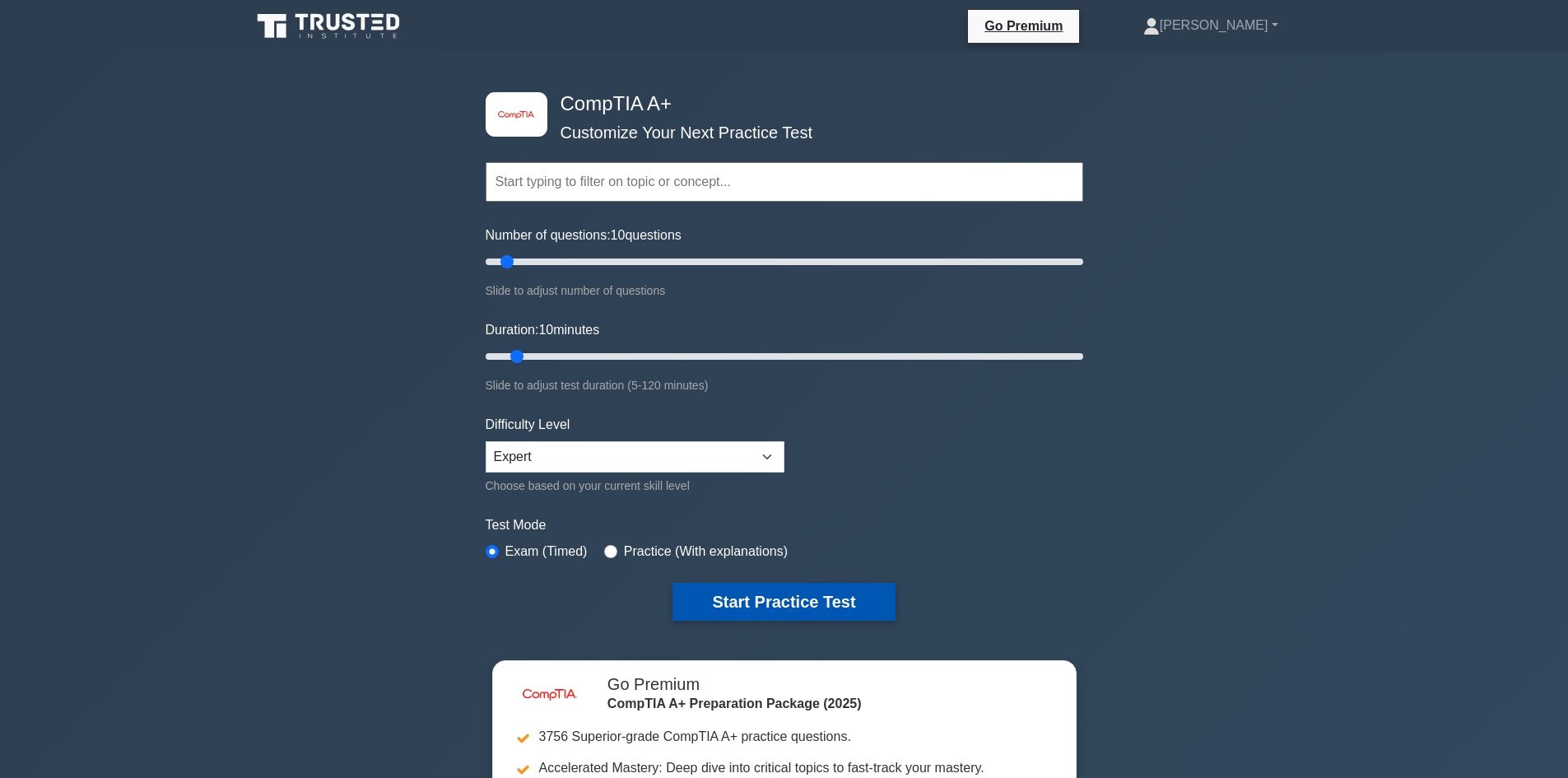 click on "Start Practice Test" at bounding box center [784, 602] 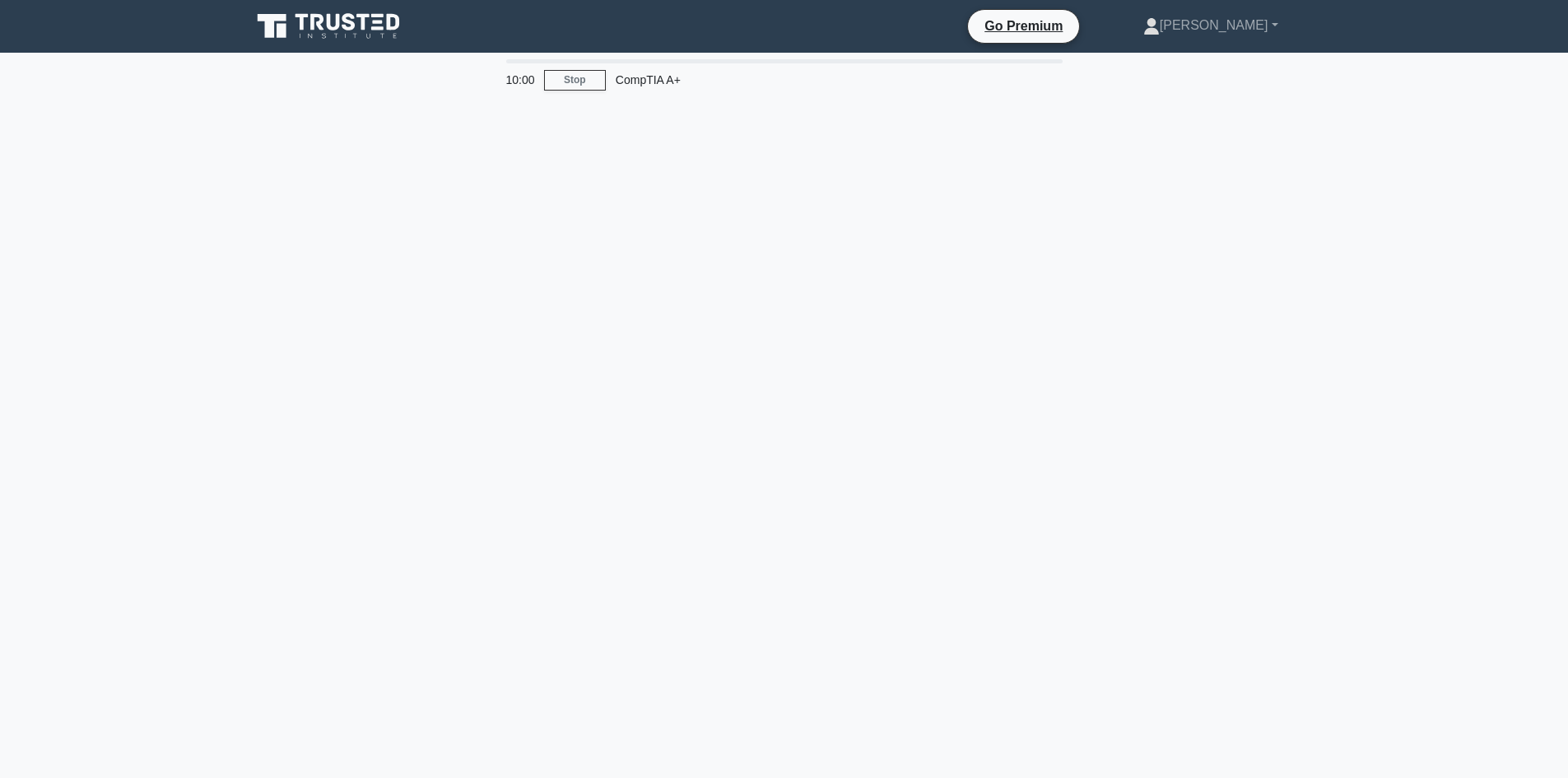 scroll, scrollTop: 0, scrollLeft: 0, axis: both 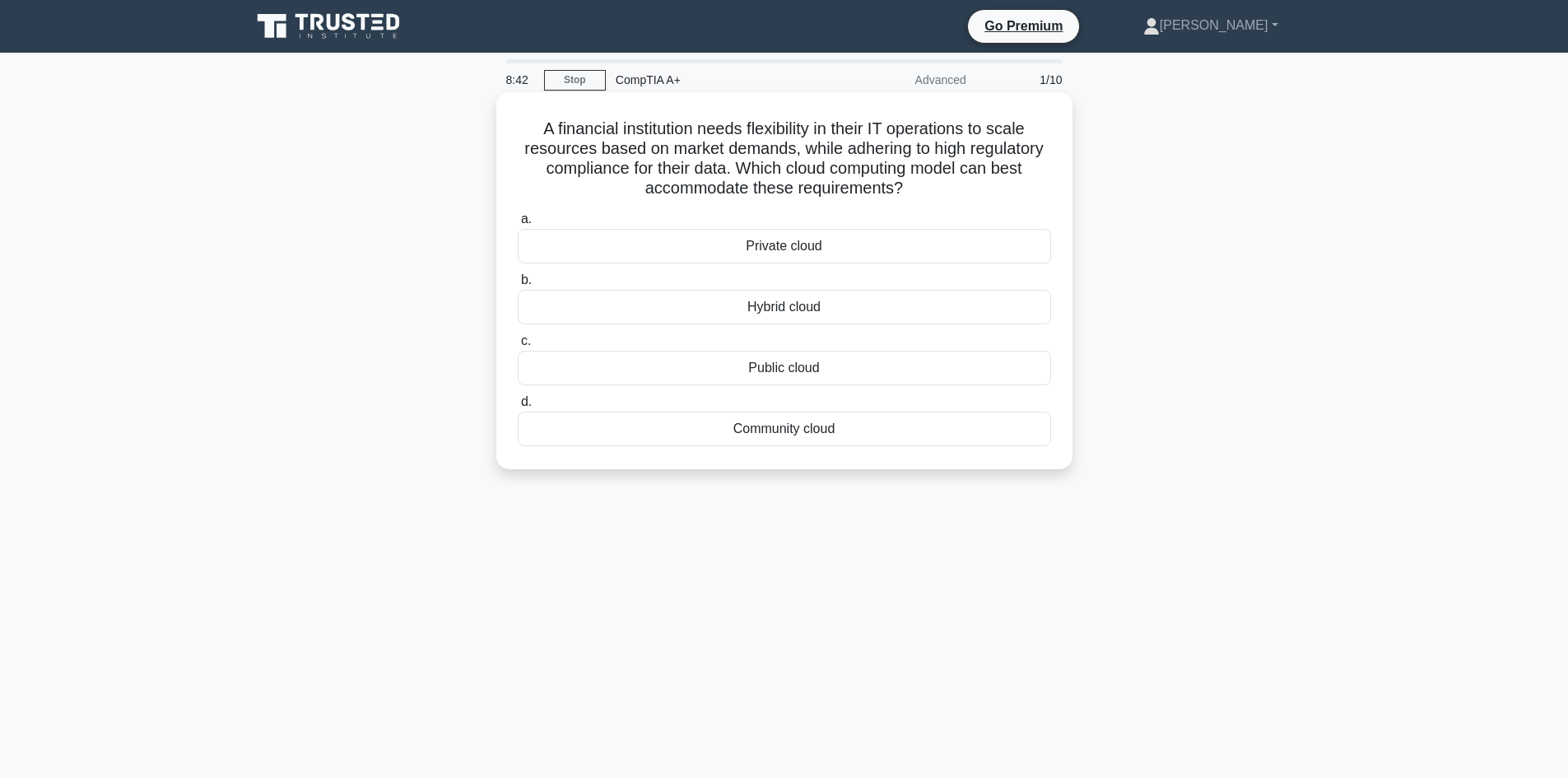 click on "Community cloud" at bounding box center (784, 429) 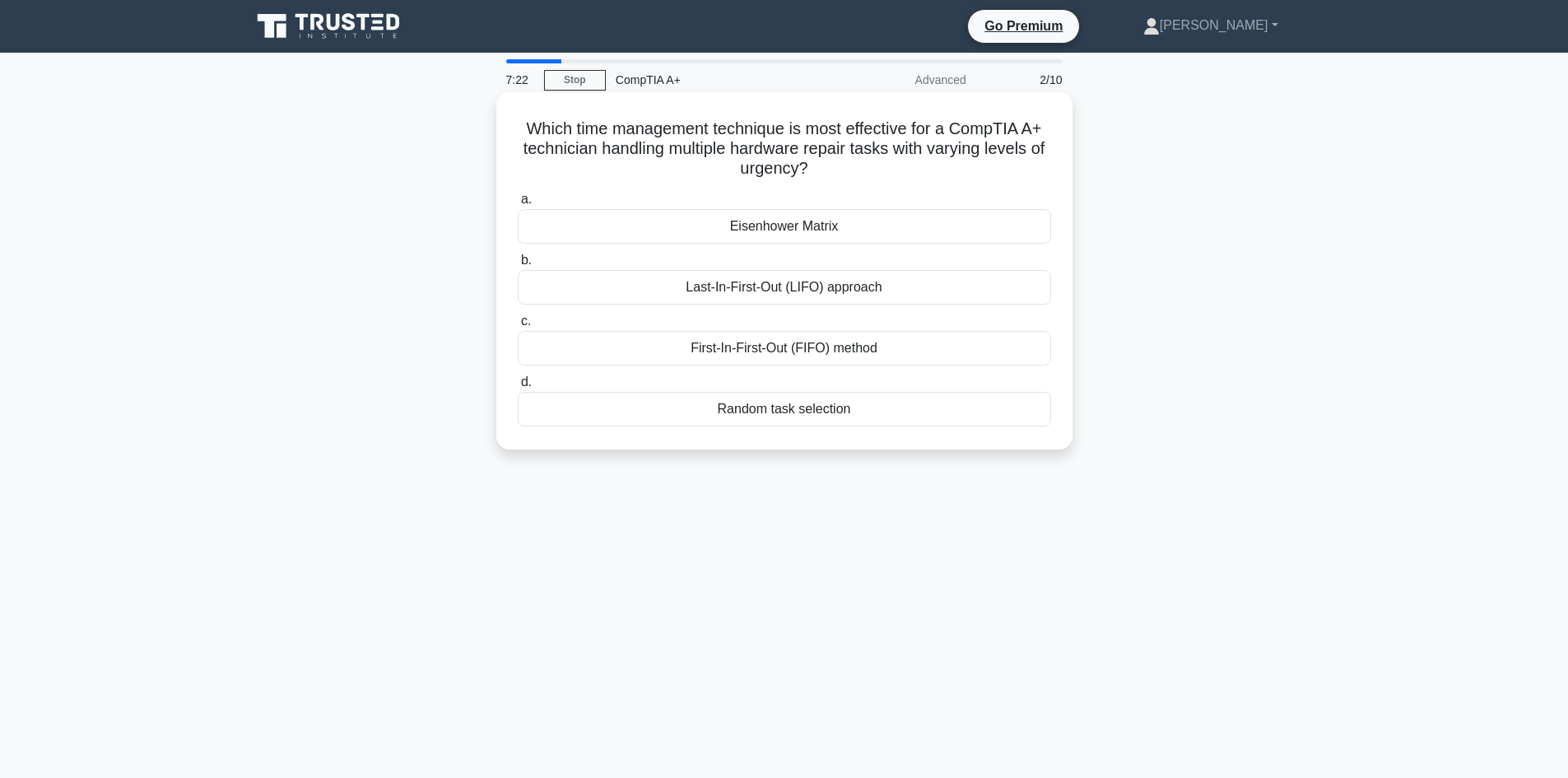 click on "First-In-First-Out (FIFO) method" at bounding box center (784, 348) 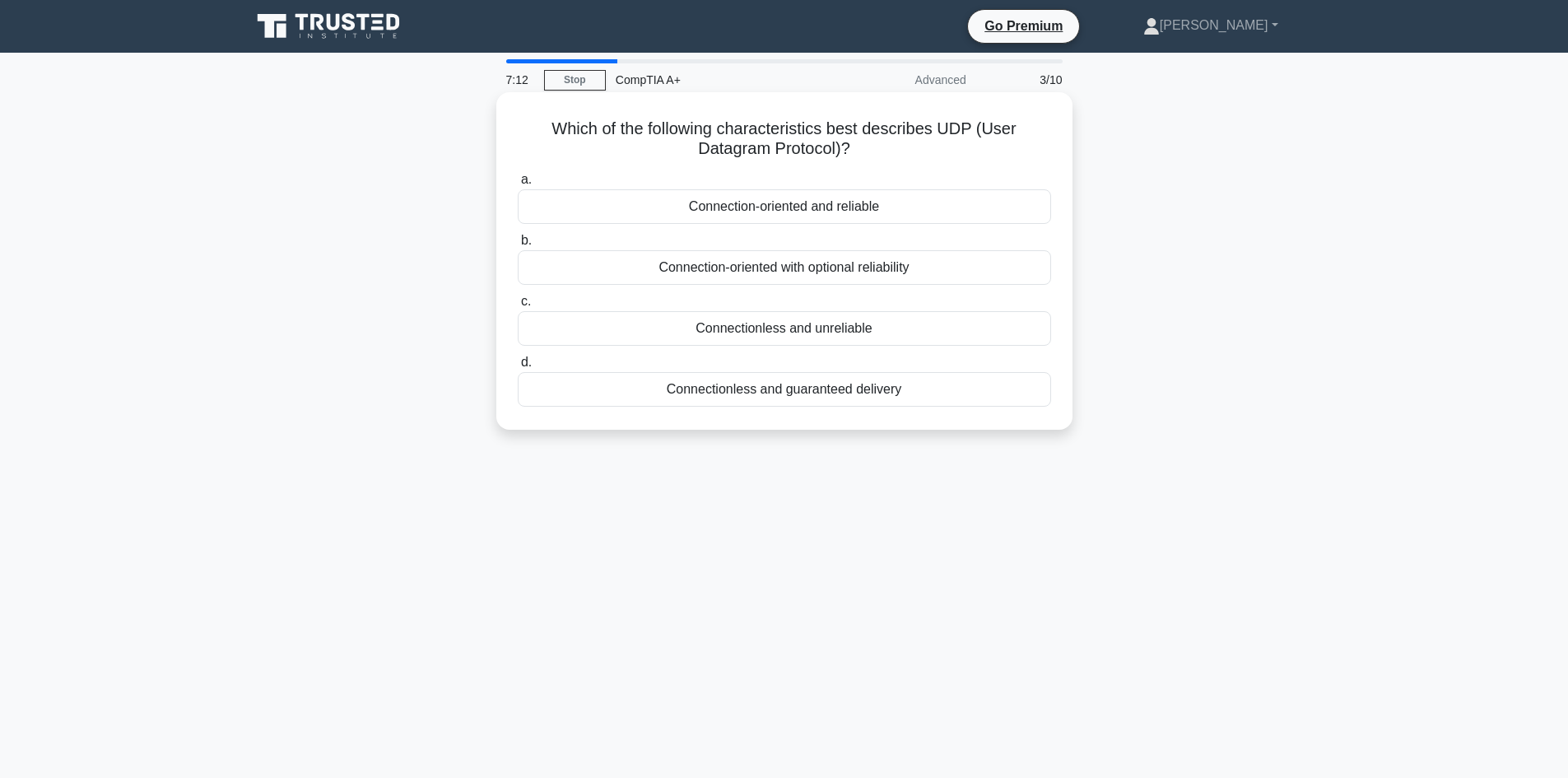 click on "Connection-oriented and reliable" at bounding box center [784, 207] 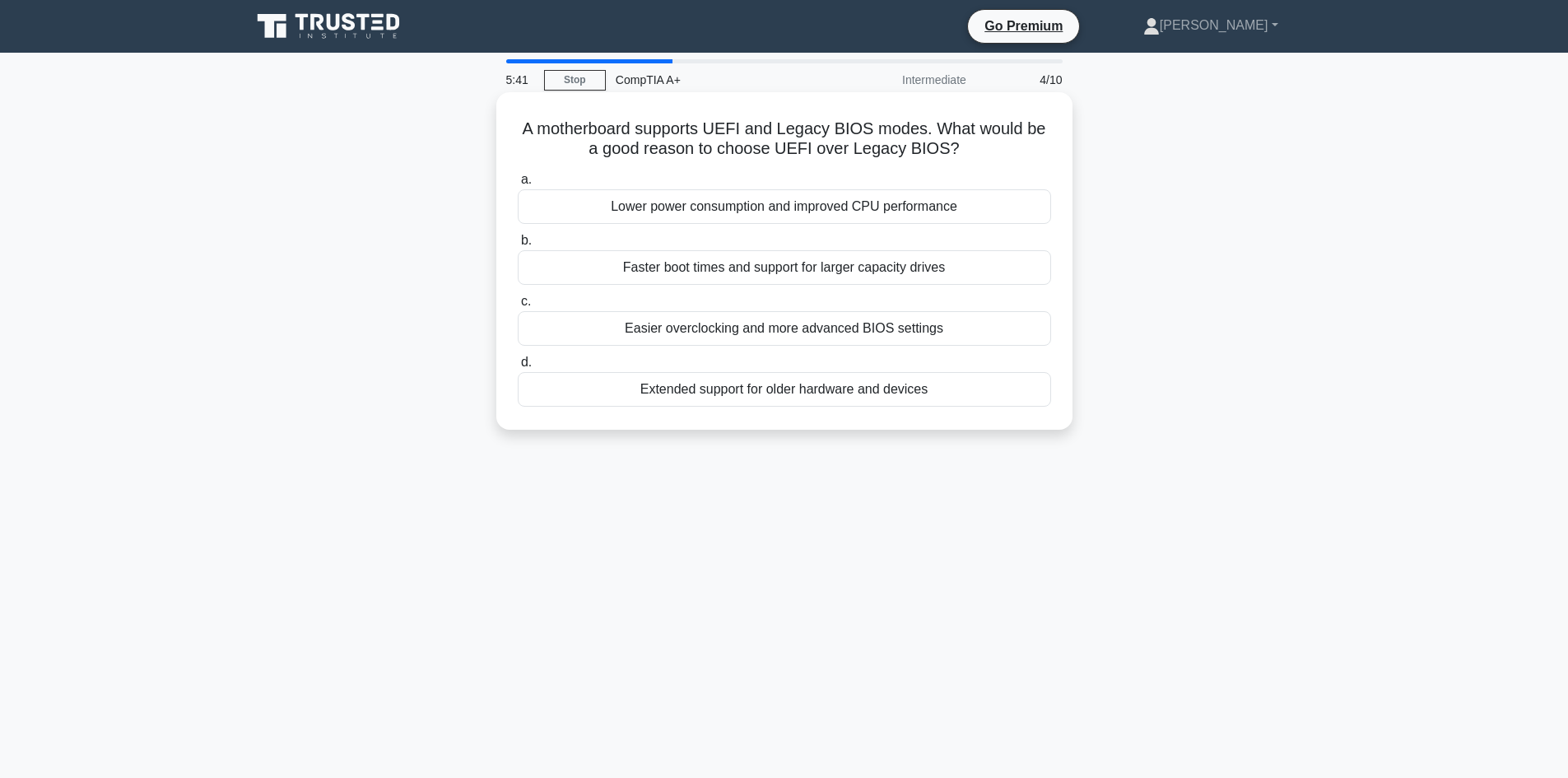 click on "Lower power consumption and improved CPU performance" at bounding box center (784, 207) 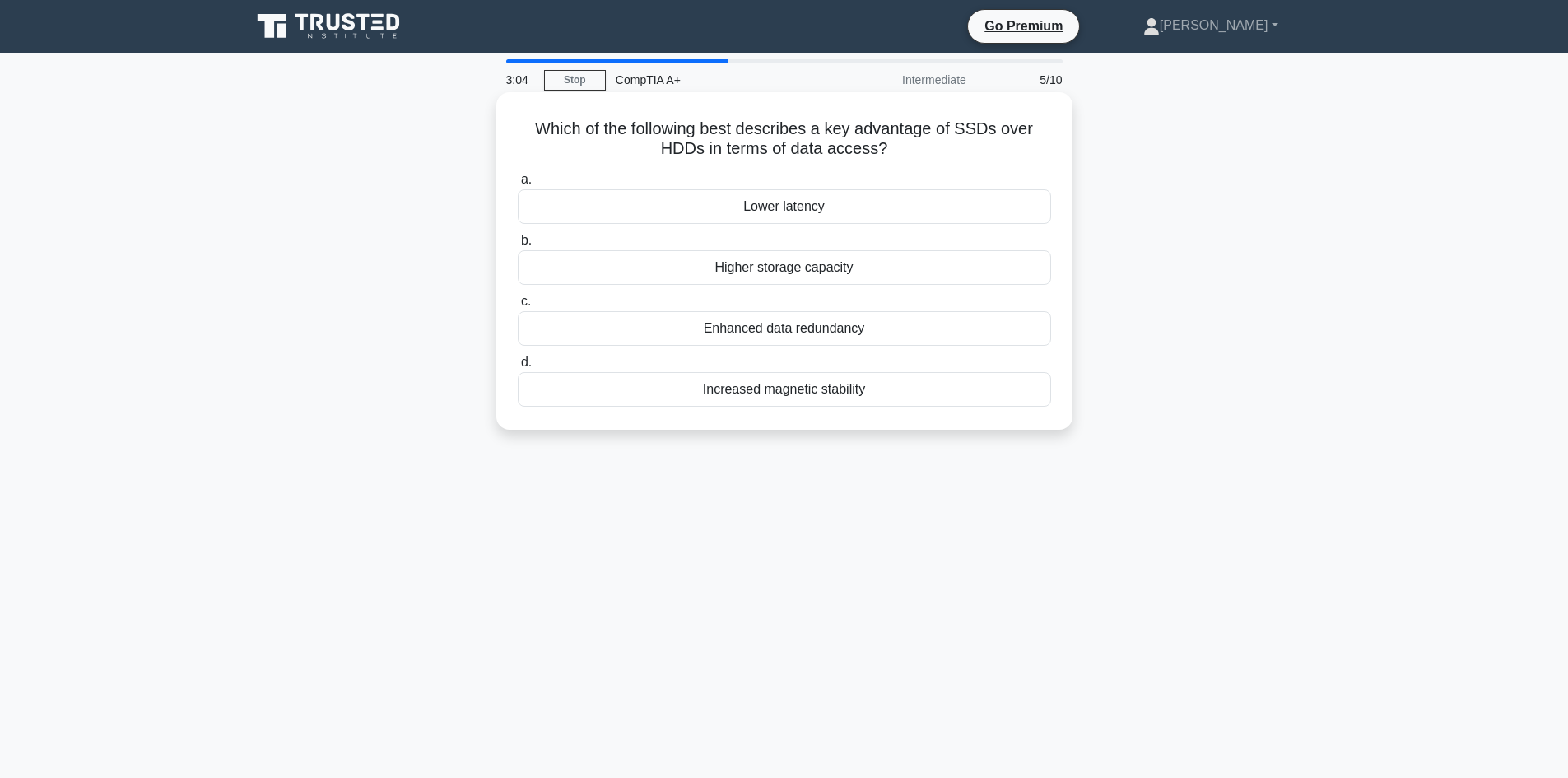click on "Enhanced data redundancy" at bounding box center (784, 328) 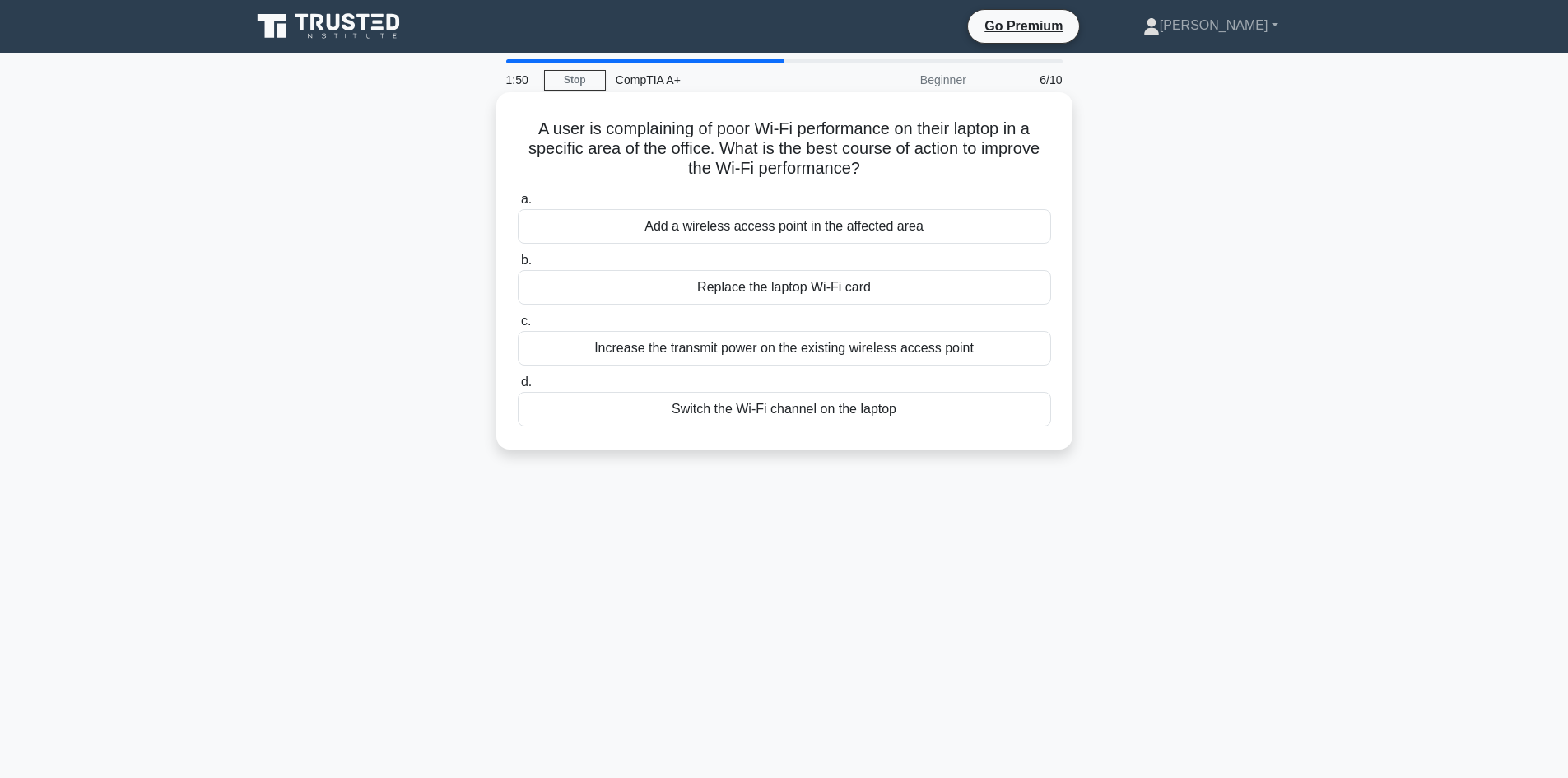 click on "Add a wireless access point in the affected area" at bounding box center [784, 226] 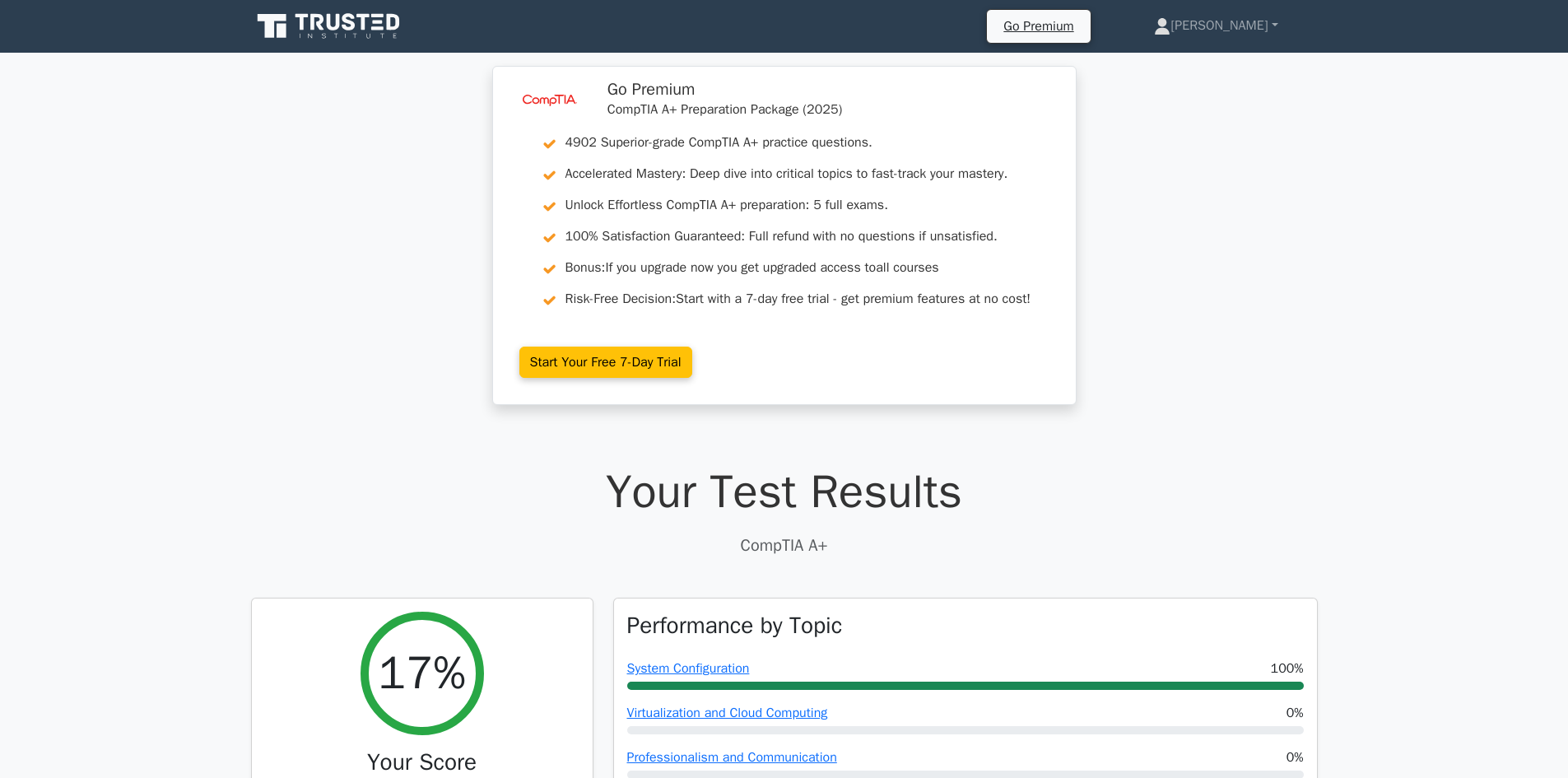scroll, scrollTop: 0, scrollLeft: 0, axis: both 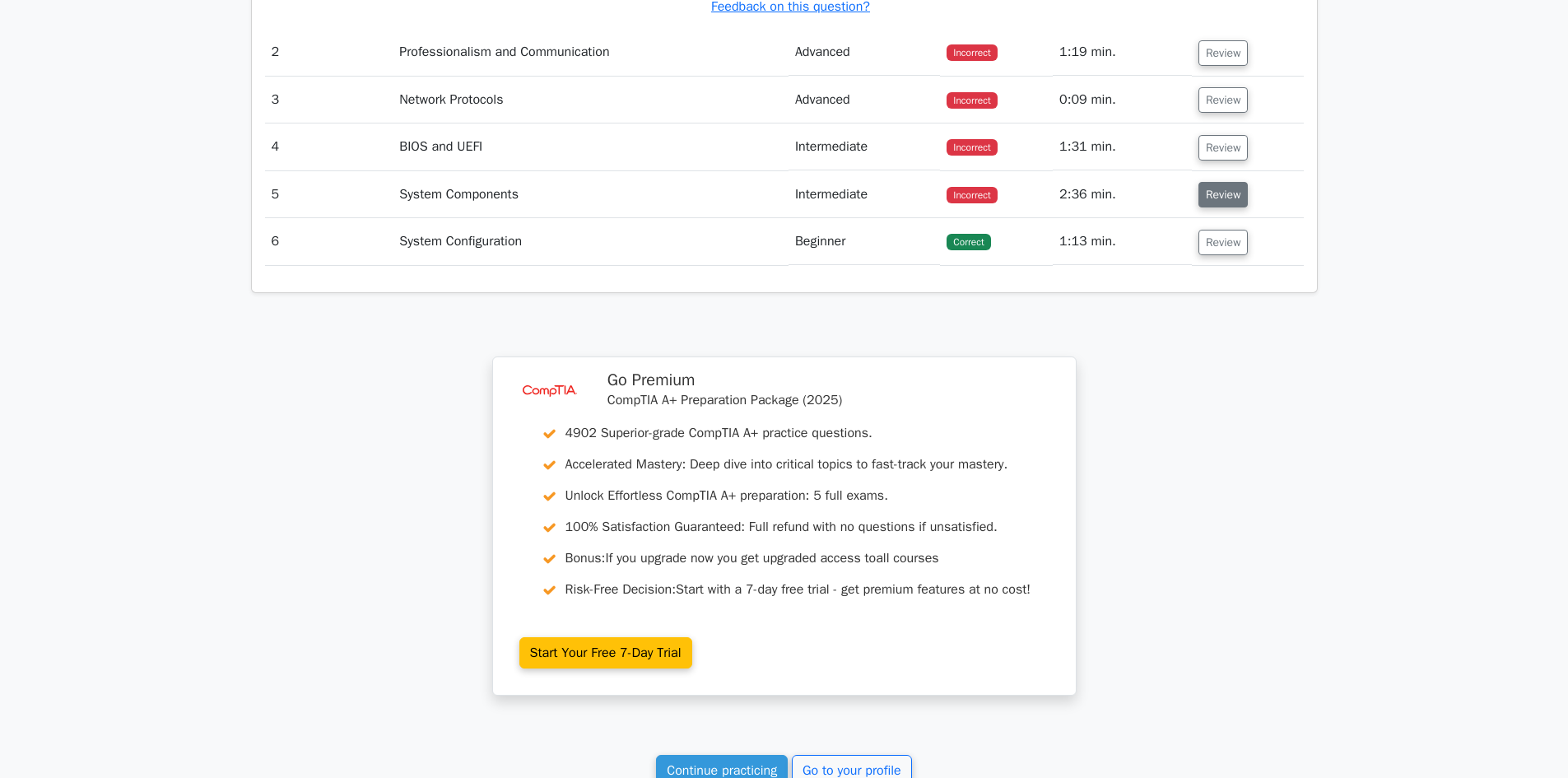 click on "Review" at bounding box center (1223, 194) 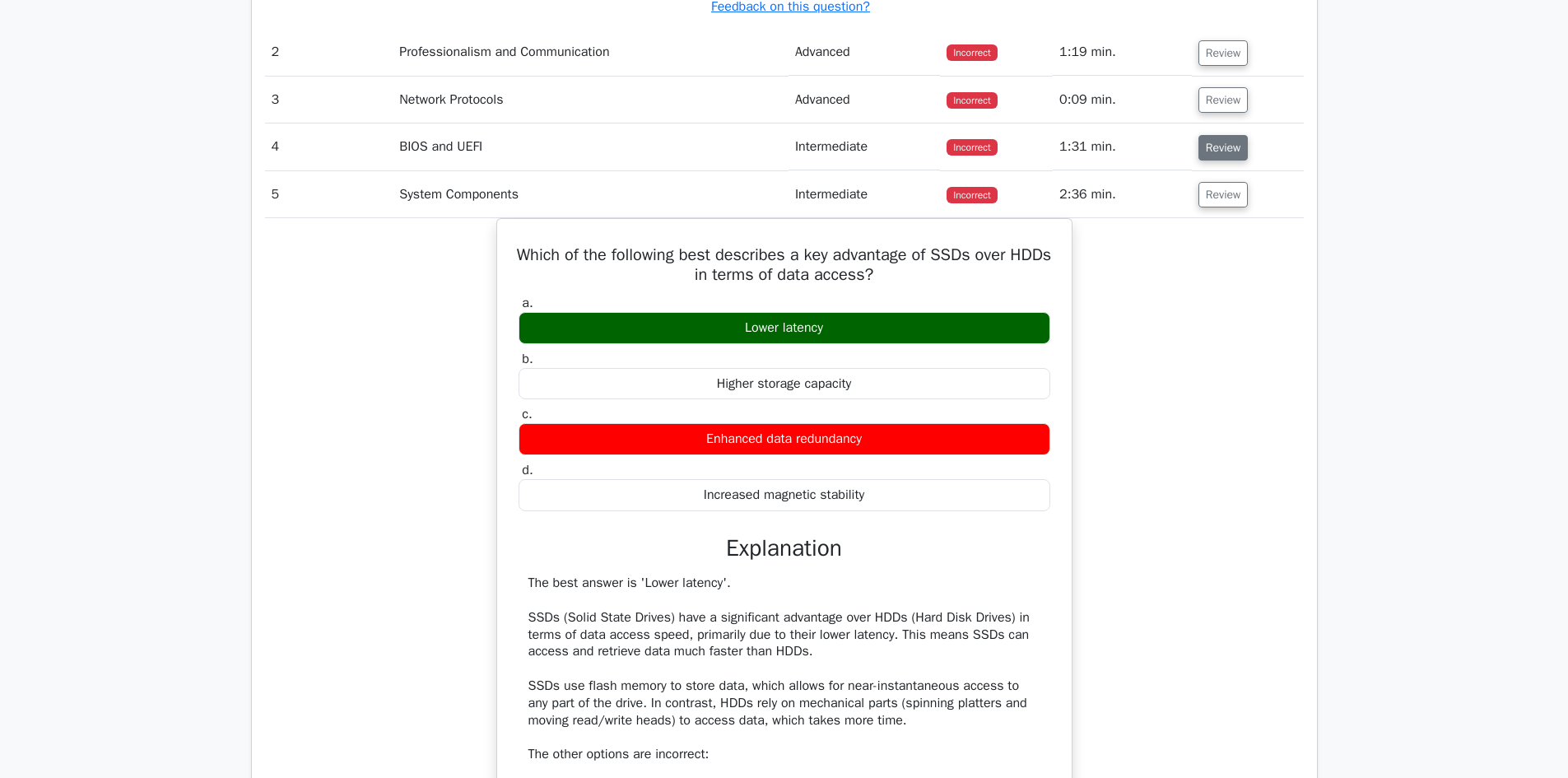 click on "Review" at bounding box center (1223, 147) 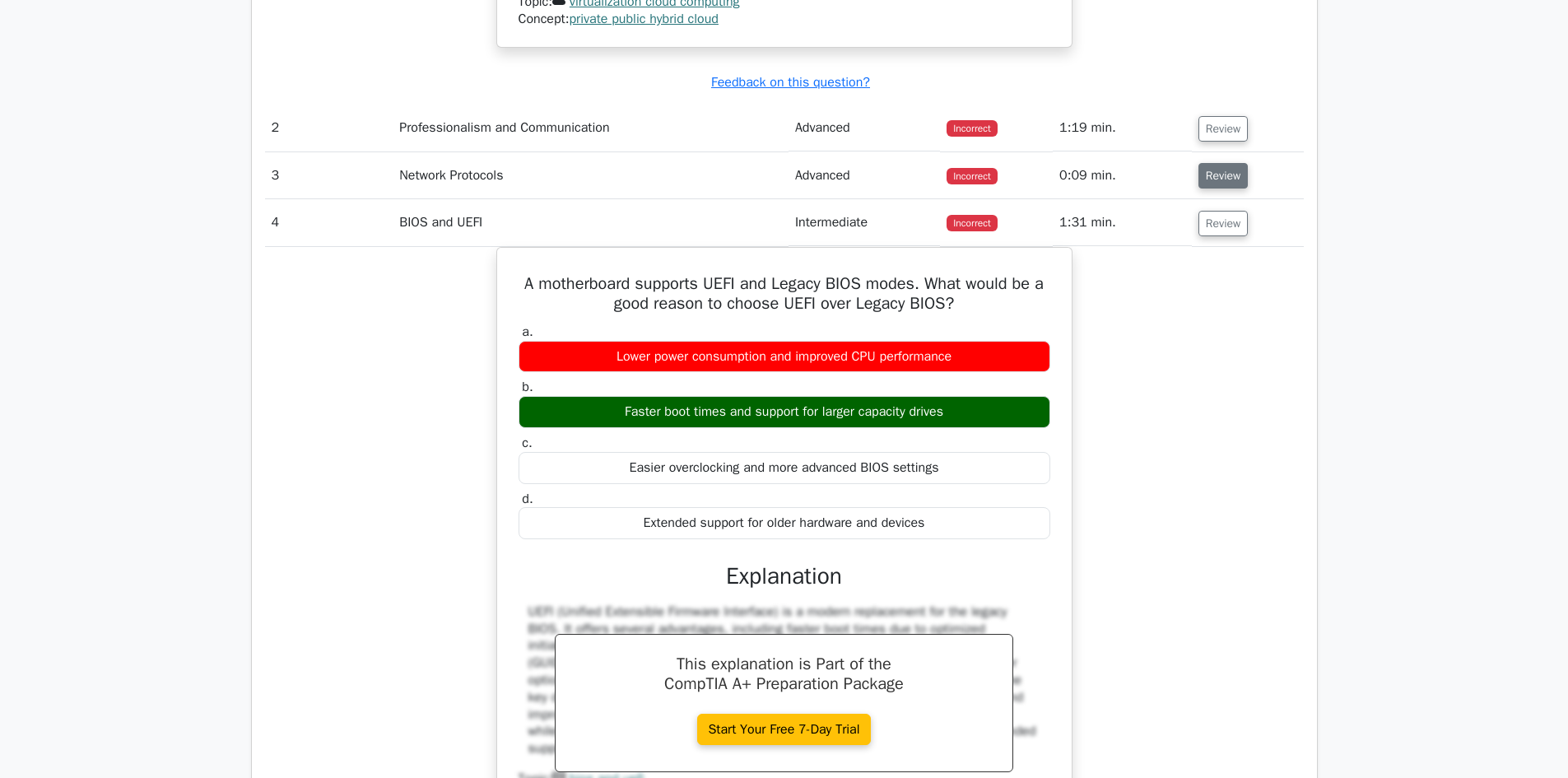 scroll, scrollTop: 1894, scrollLeft: 0, axis: vertical 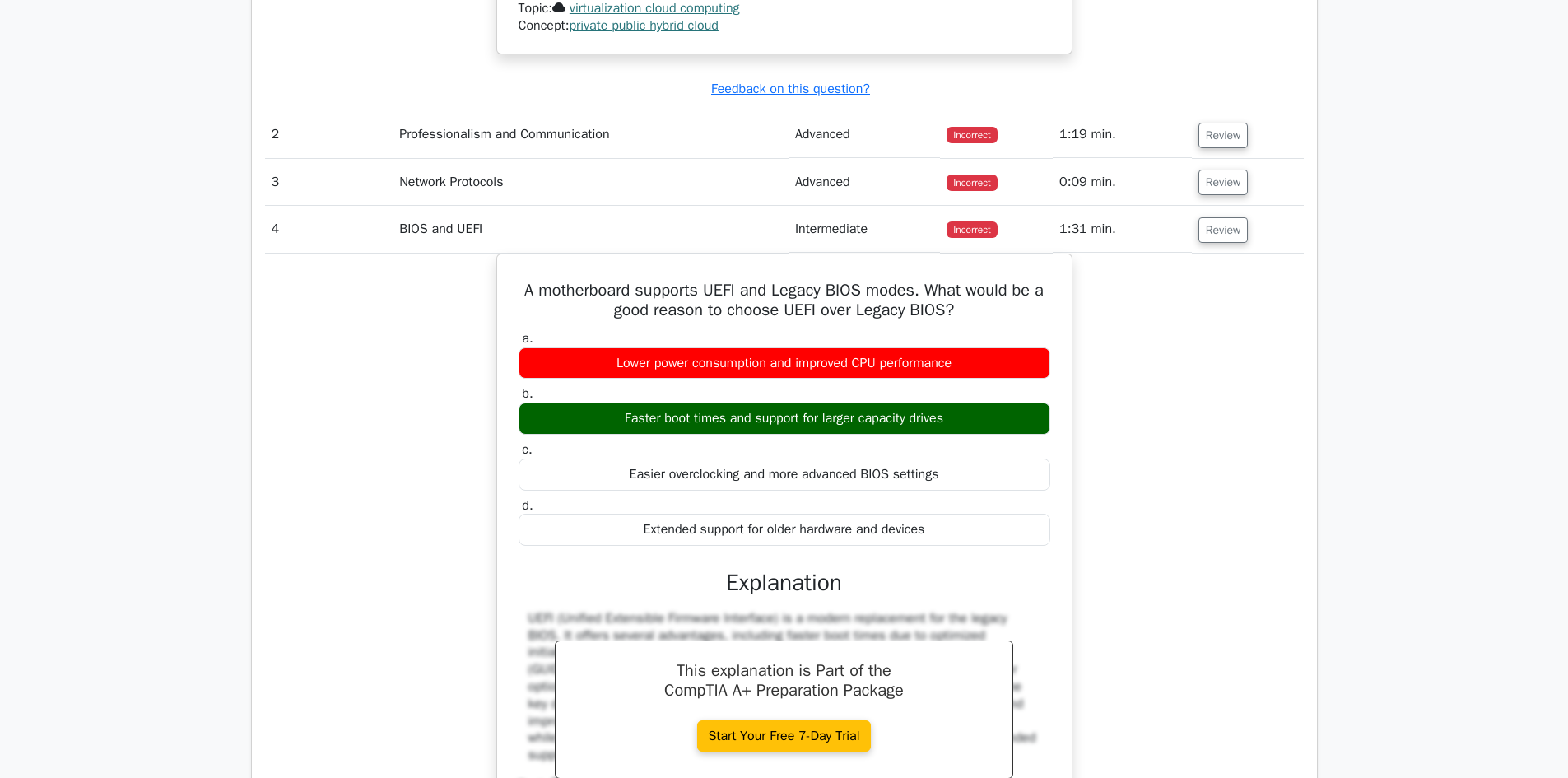 click on "Review" at bounding box center [1248, 134] 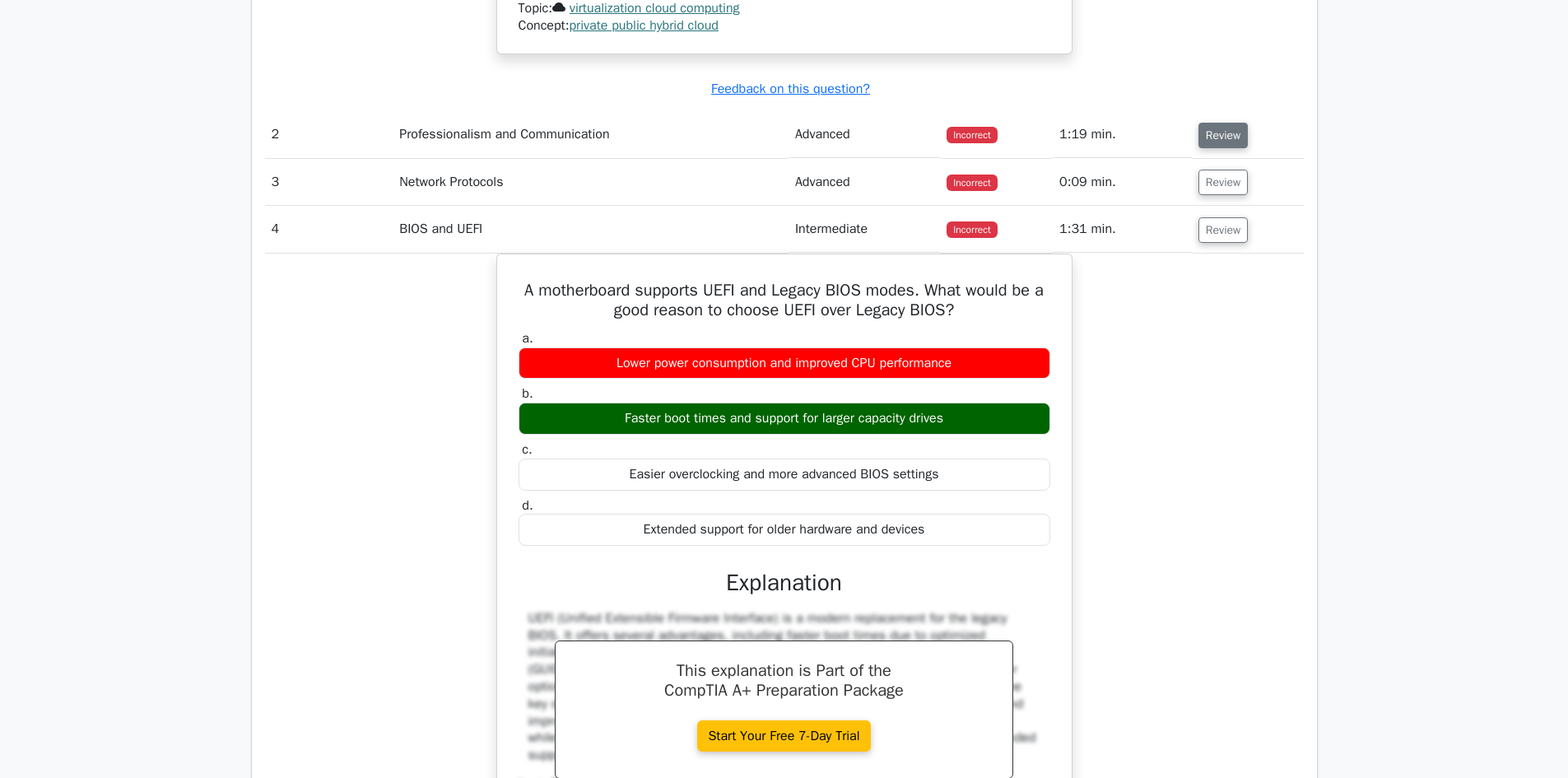 click on "Review" at bounding box center [1223, 135] 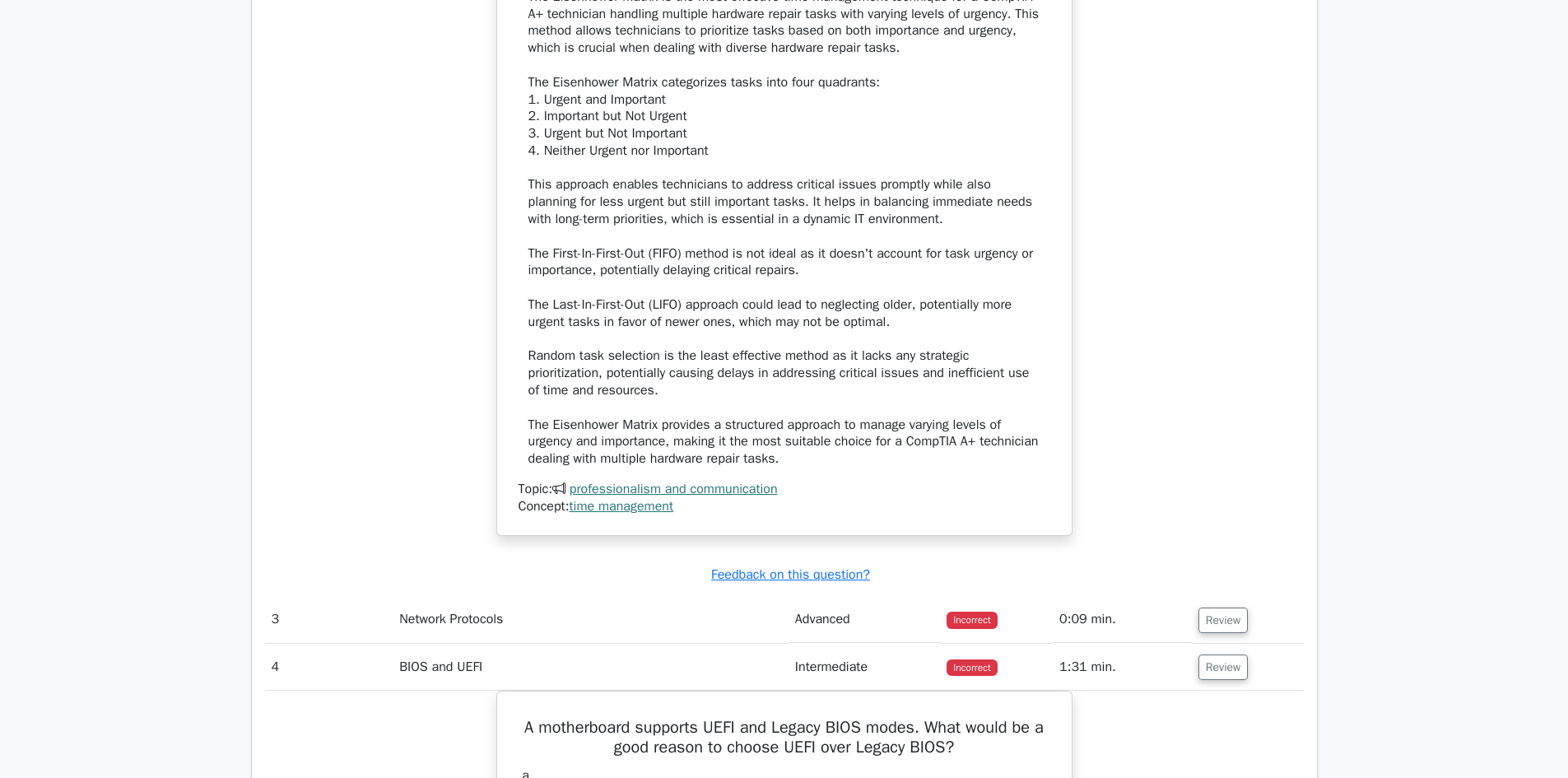 scroll, scrollTop: 2470, scrollLeft: 0, axis: vertical 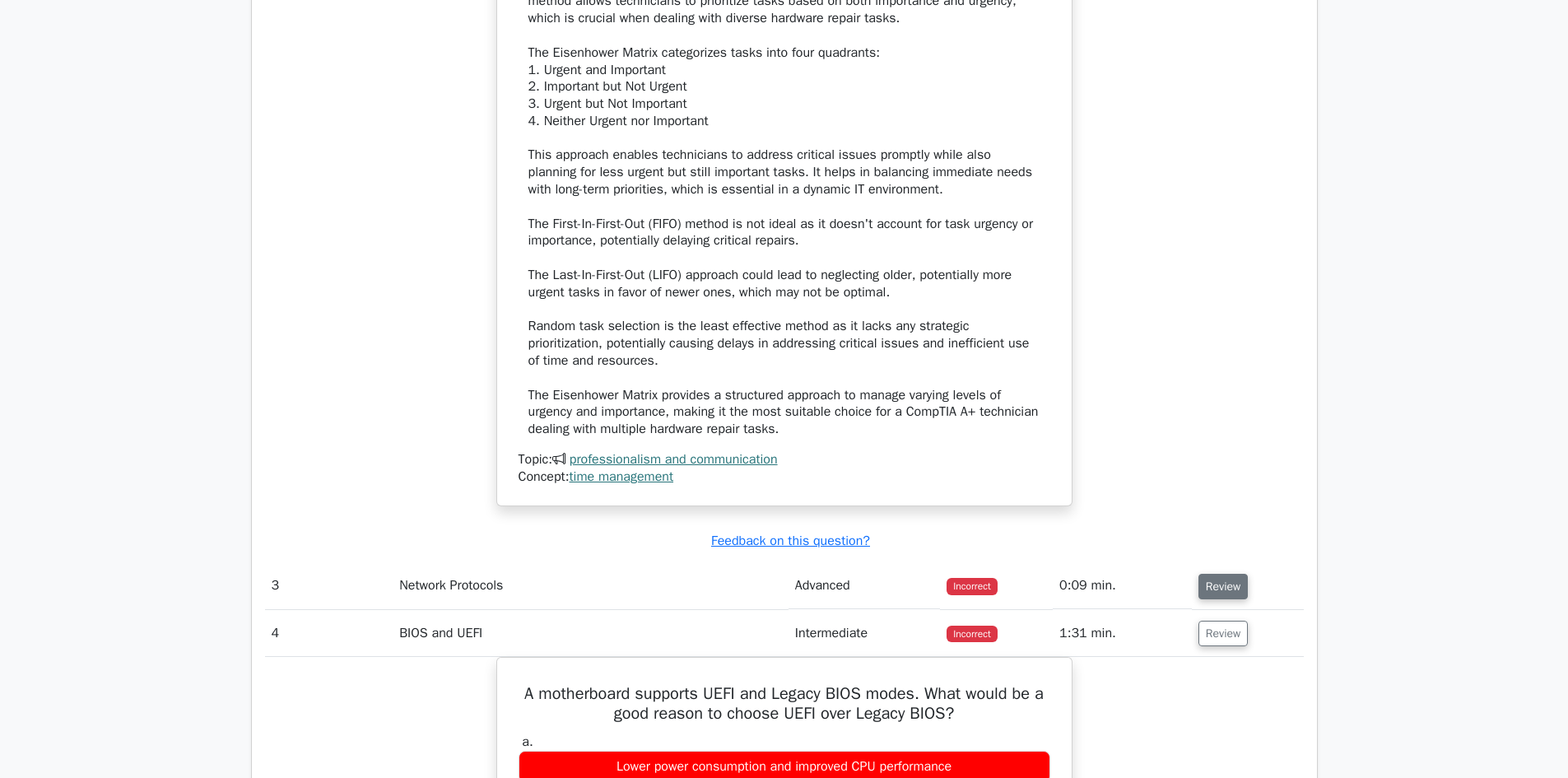 click on "Review" at bounding box center (1223, 586) 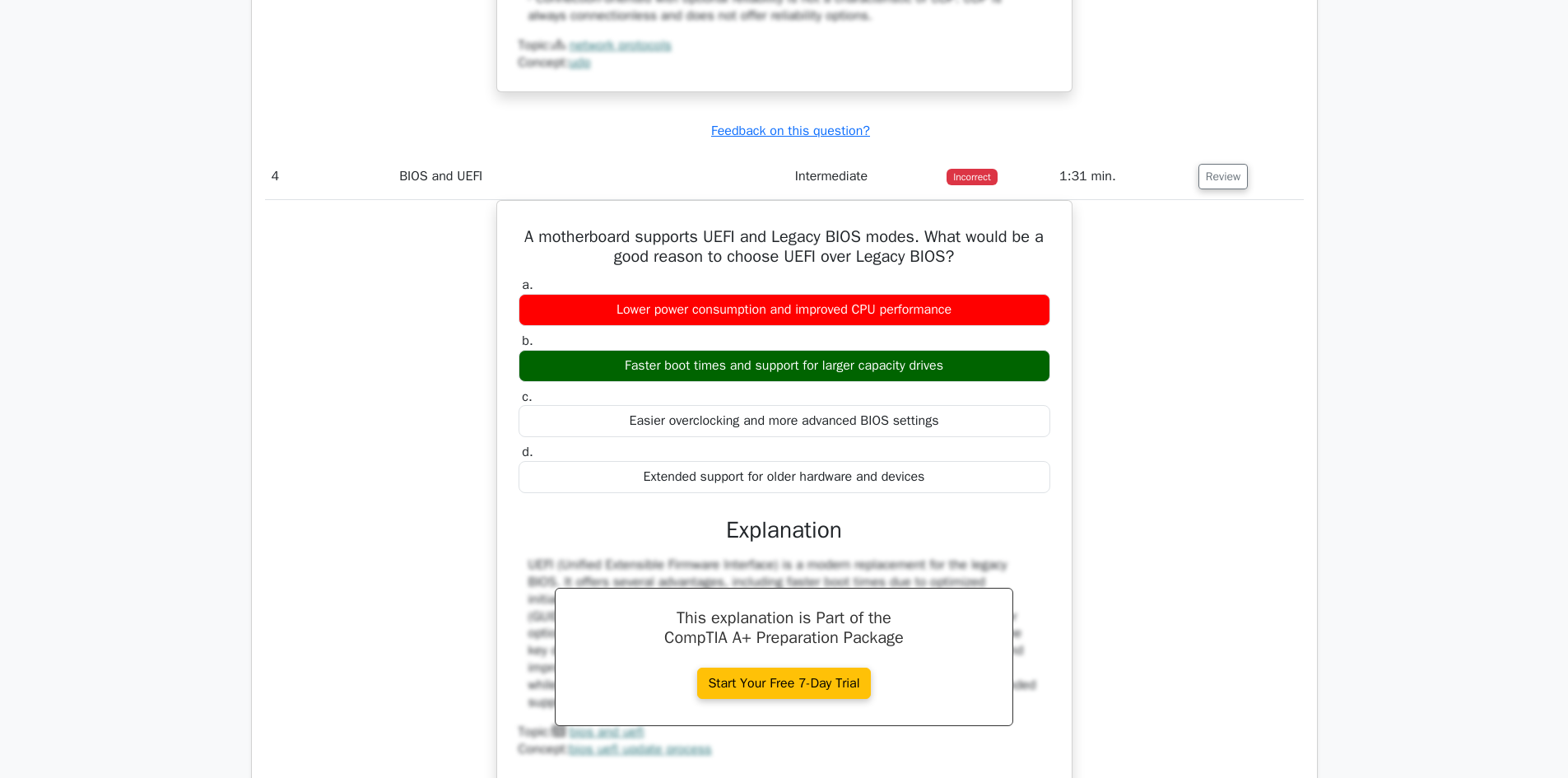 scroll, scrollTop: 3787, scrollLeft: 0, axis: vertical 